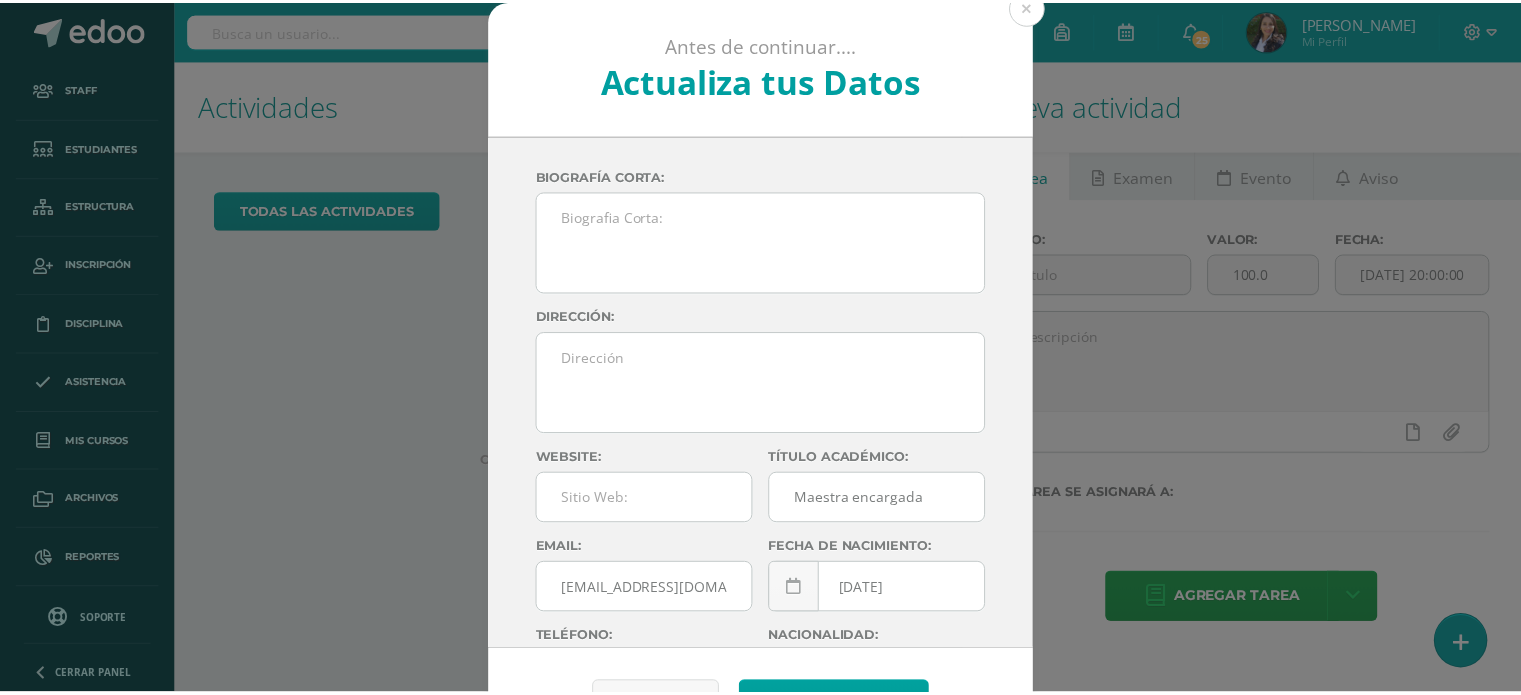 scroll, scrollTop: 0, scrollLeft: 0, axis: both 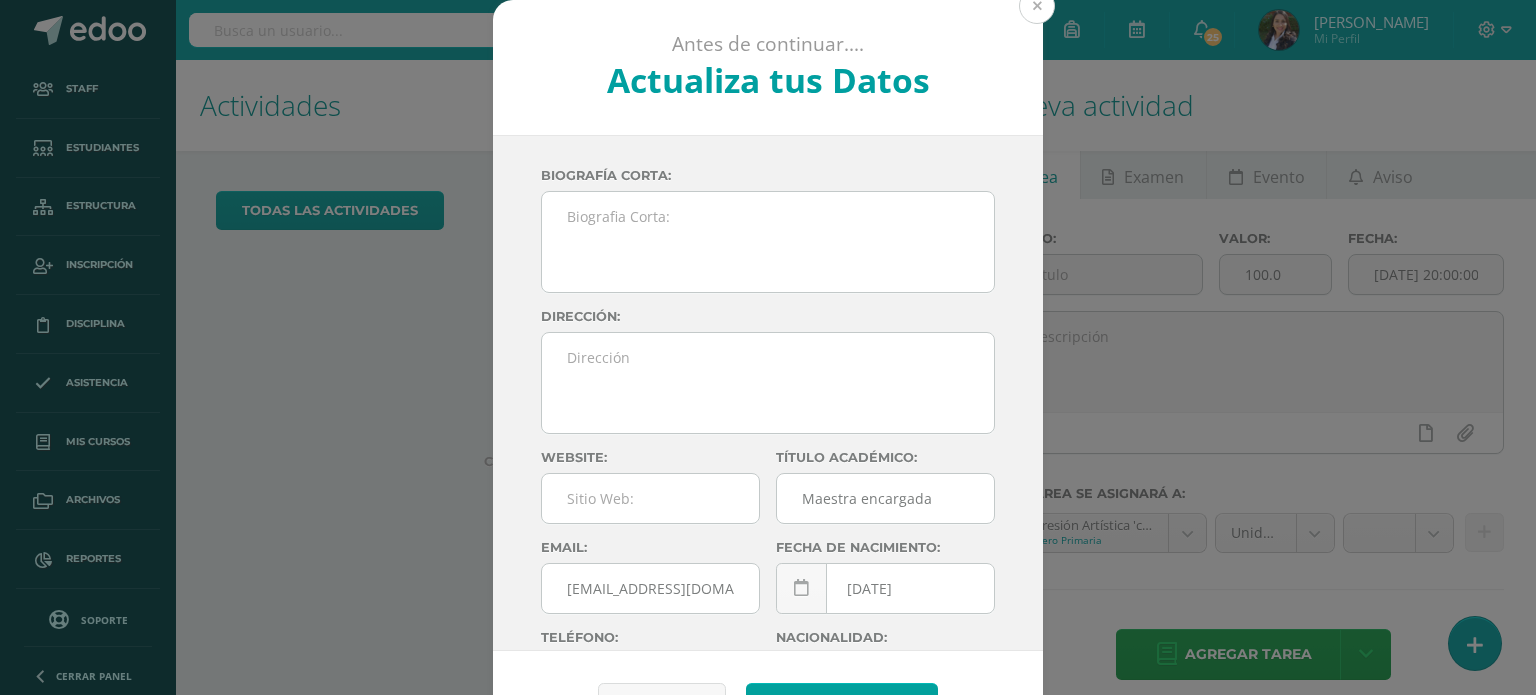 click at bounding box center [1037, 6] 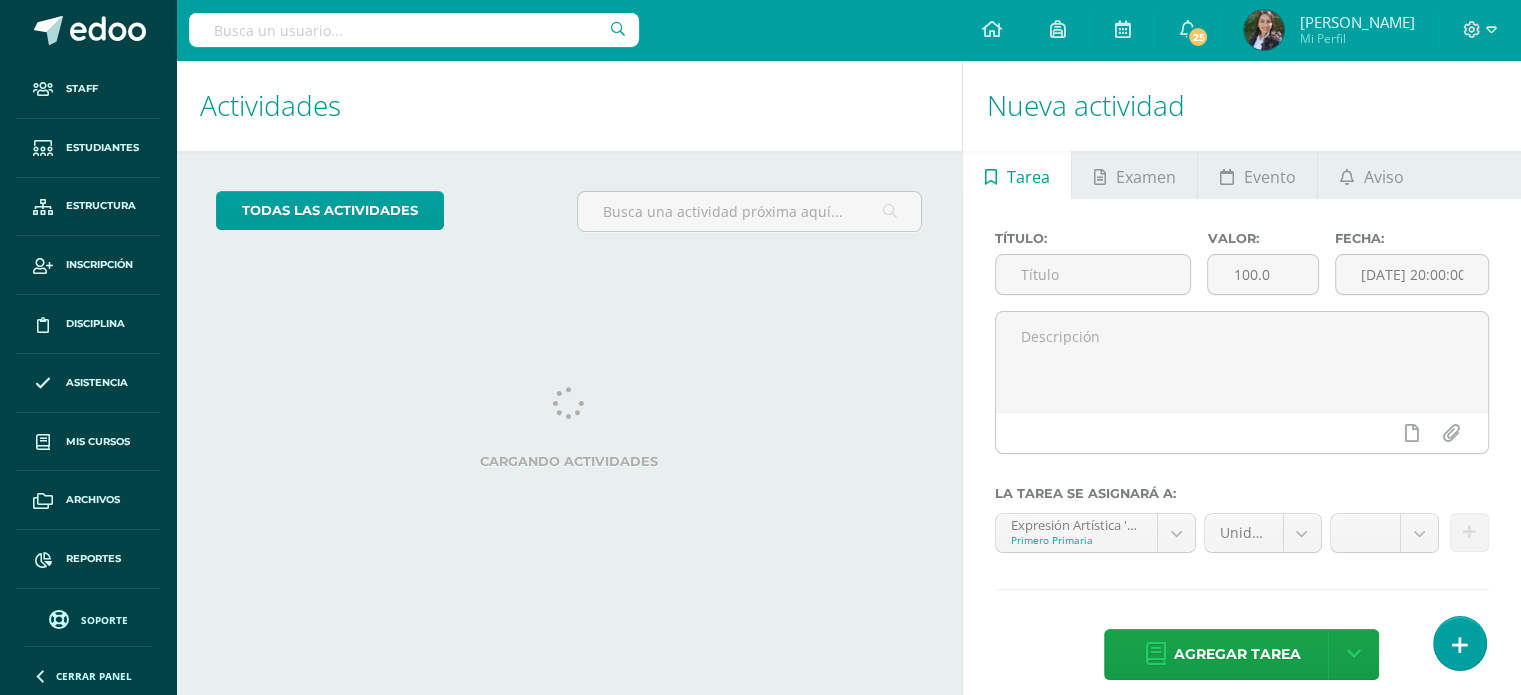 scroll, scrollTop: 0, scrollLeft: 0, axis: both 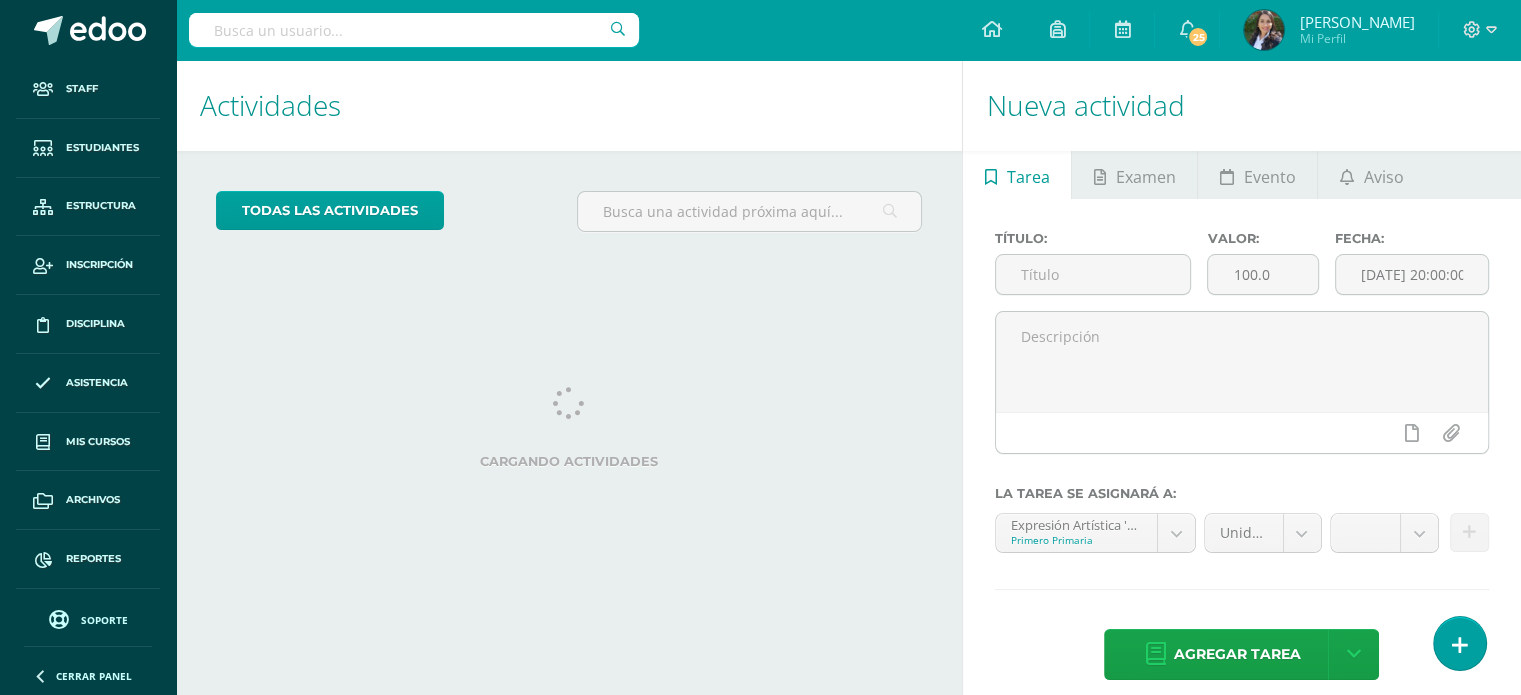 click at bounding box center (414, 30) 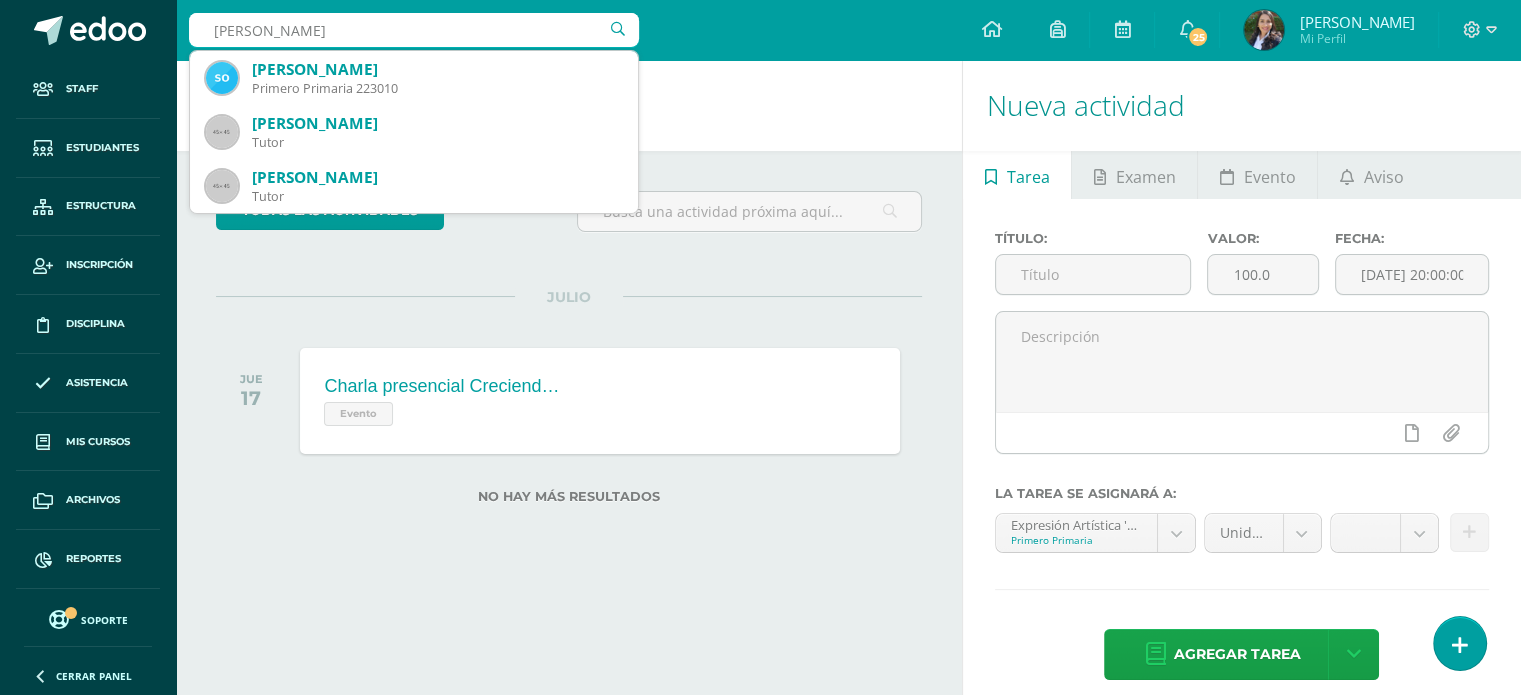 type on "samantha nicolle orellana" 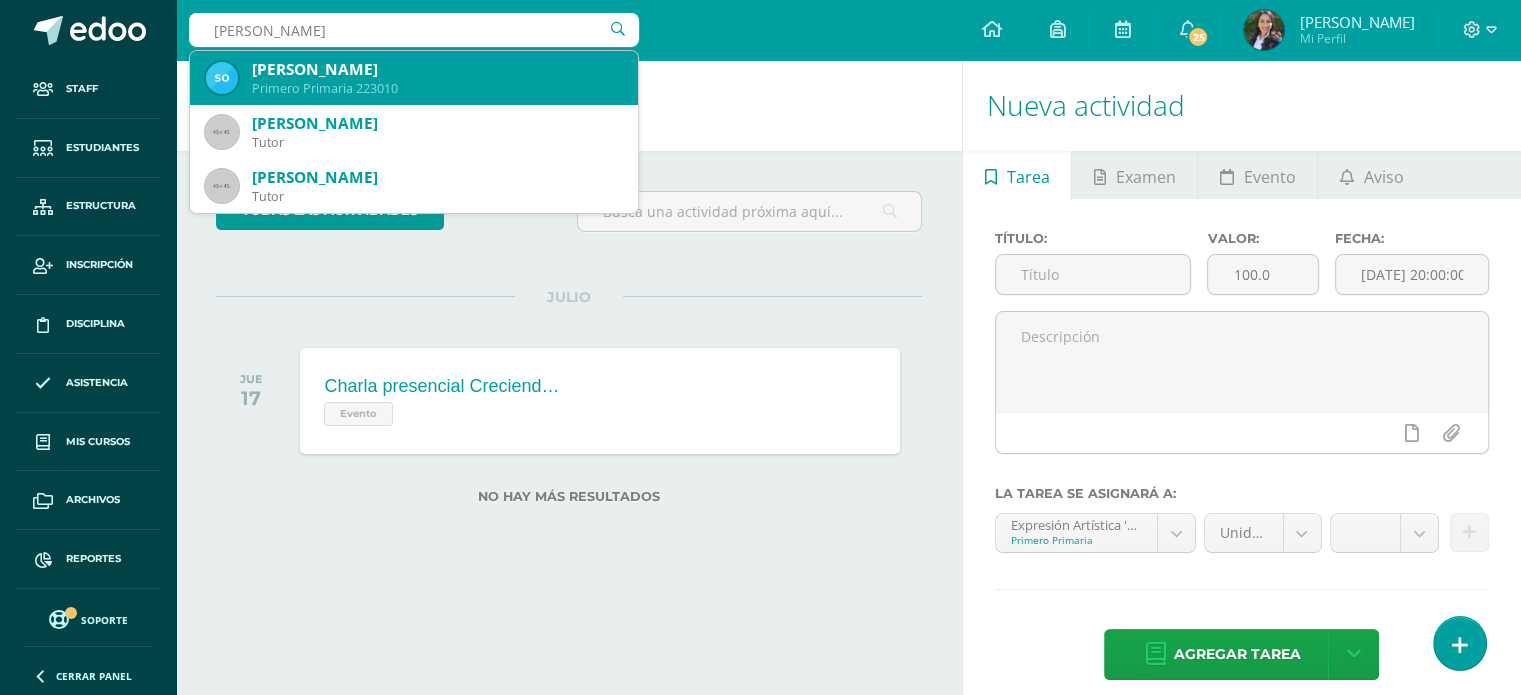 click on "Samantha Nicole Orellana Escobar" at bounding box center (437, 69) 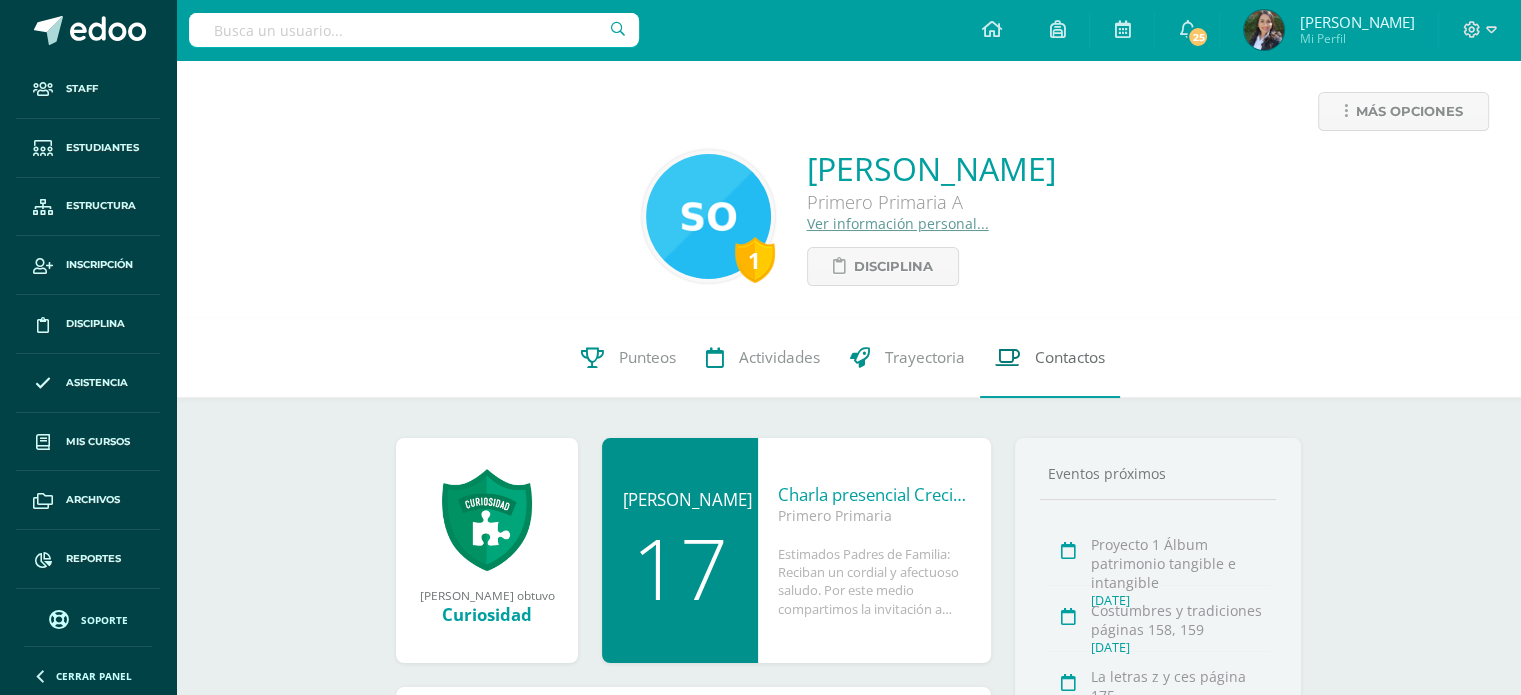 scroll, scrollTop: 0, scrollLeft: 0, axis: both 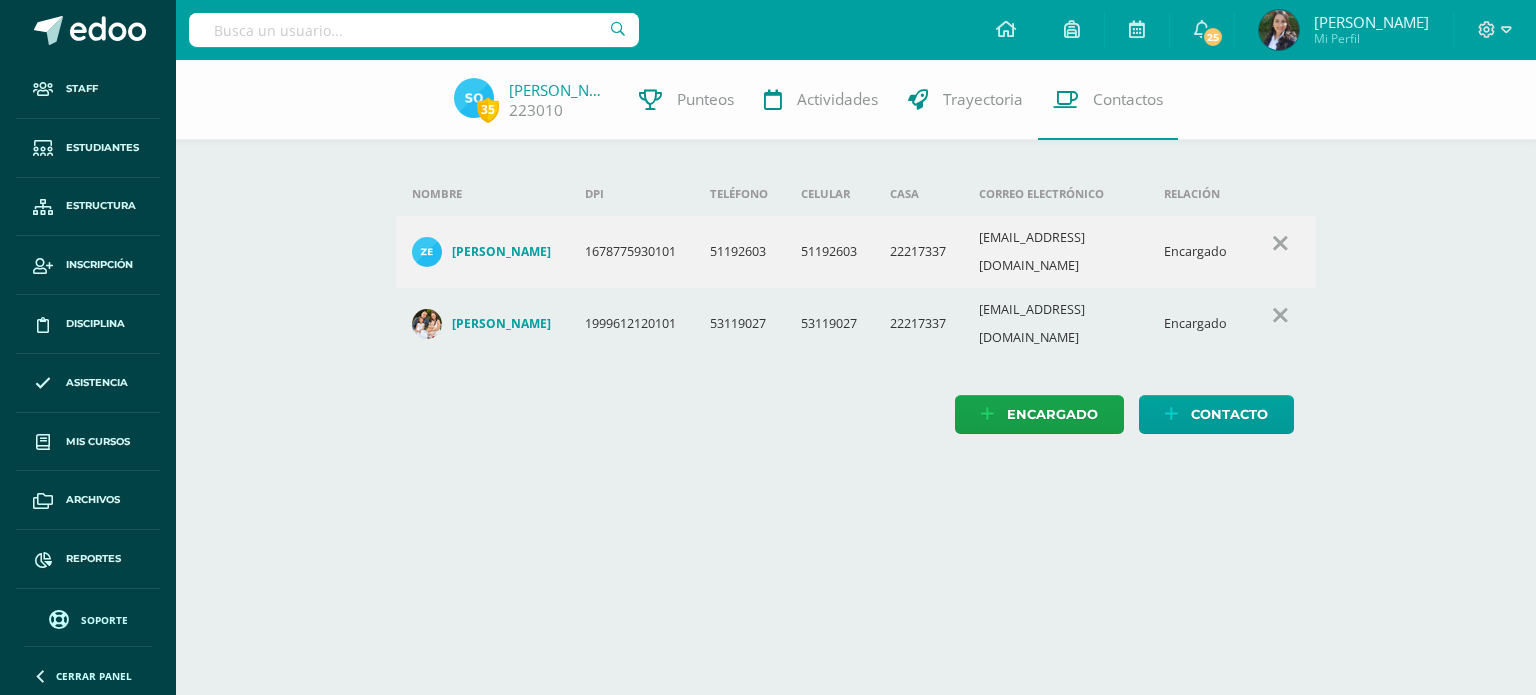click on "Staff Estudiantes Estructura Inscripción Disciplina Asistencia Mis cursos Archivos Reportes Soporte
Ayuda
Reportar un problema
Centro de ayuda
Últimas actualizaciones
10+ Cerrar panel  Configuración
Configuración del Colegio
Cerrar sesión
Marielos
Mi Perfil 25 25 Avisos
3264
avisos sin leer
Avisos
Charla presencial Creciendo en Familia  para el día  17/07/25 Estimados Padres de Familia:
Reciban un cordial y afectuoso saludo. Por este medio compartimos la invitación a nuestra próxima charla del programa Creciendo en familia, en esta oportunidad la modalidad es presencial.
Esperamos contar con su participación este jueves 17 de julio a las 7:30 horas.
¡Los esperamos! DPI" at bounding box center [768, 237] 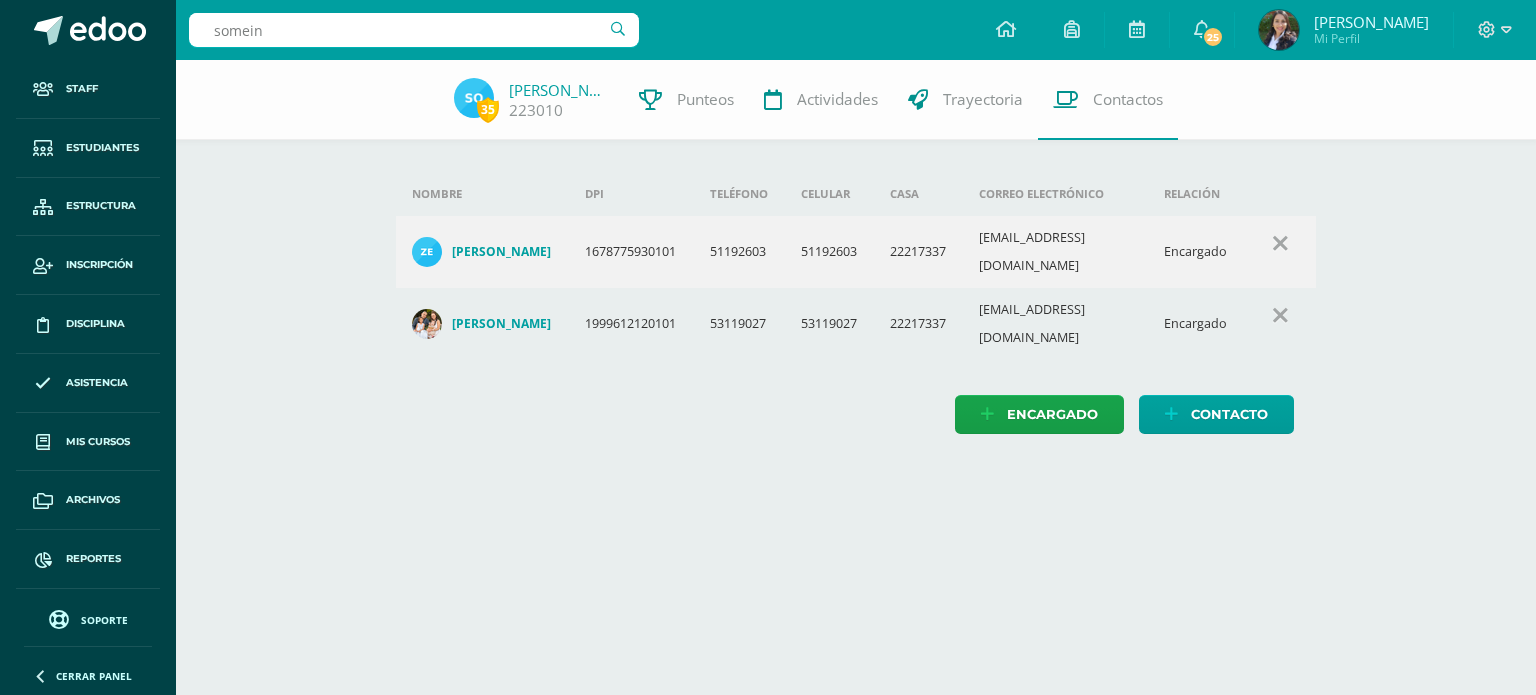 type on "someina" 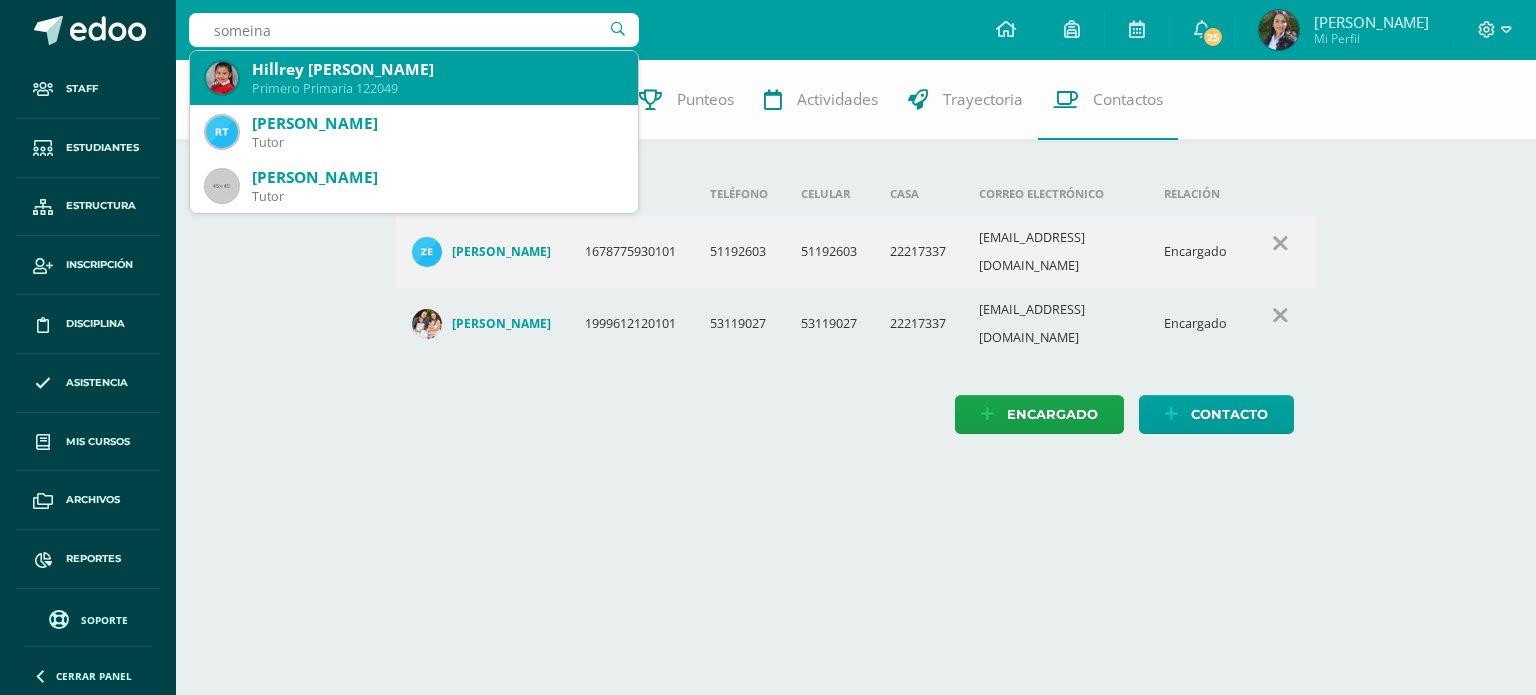 click on "Hillrey Someina Yamileth García Cucul" at bounding box center (437, 69) 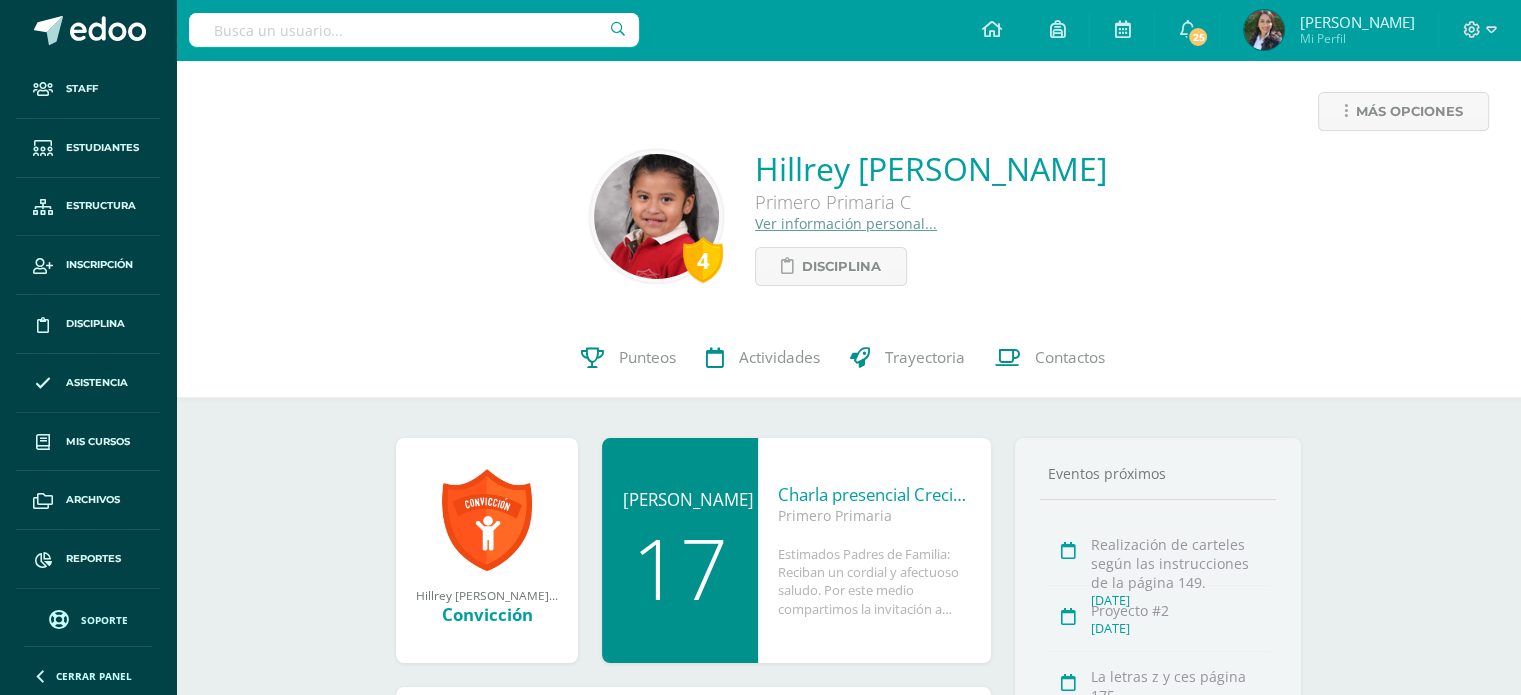 scroll, scrollTop: 0, scrollLeft: 0, axis: both 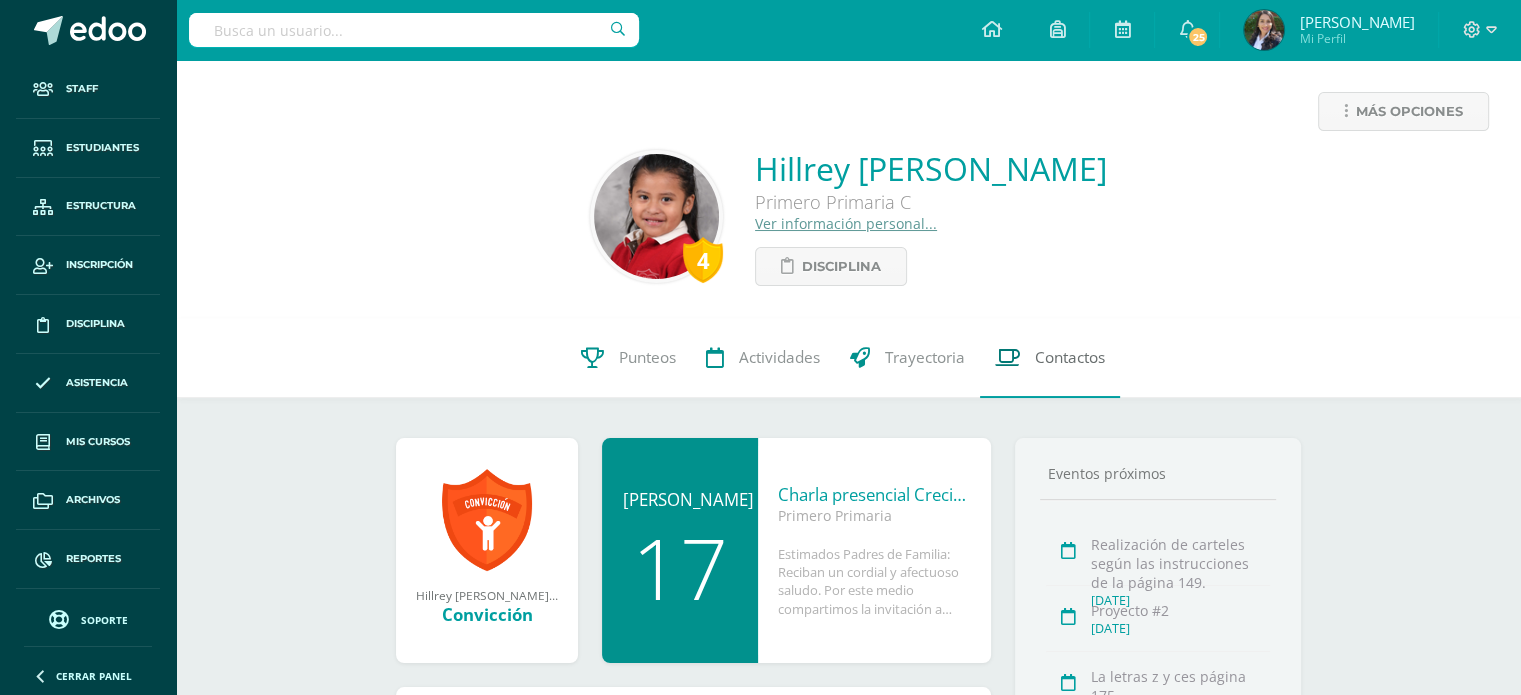 click on "Contactos" at bounding box center [1070, 357] 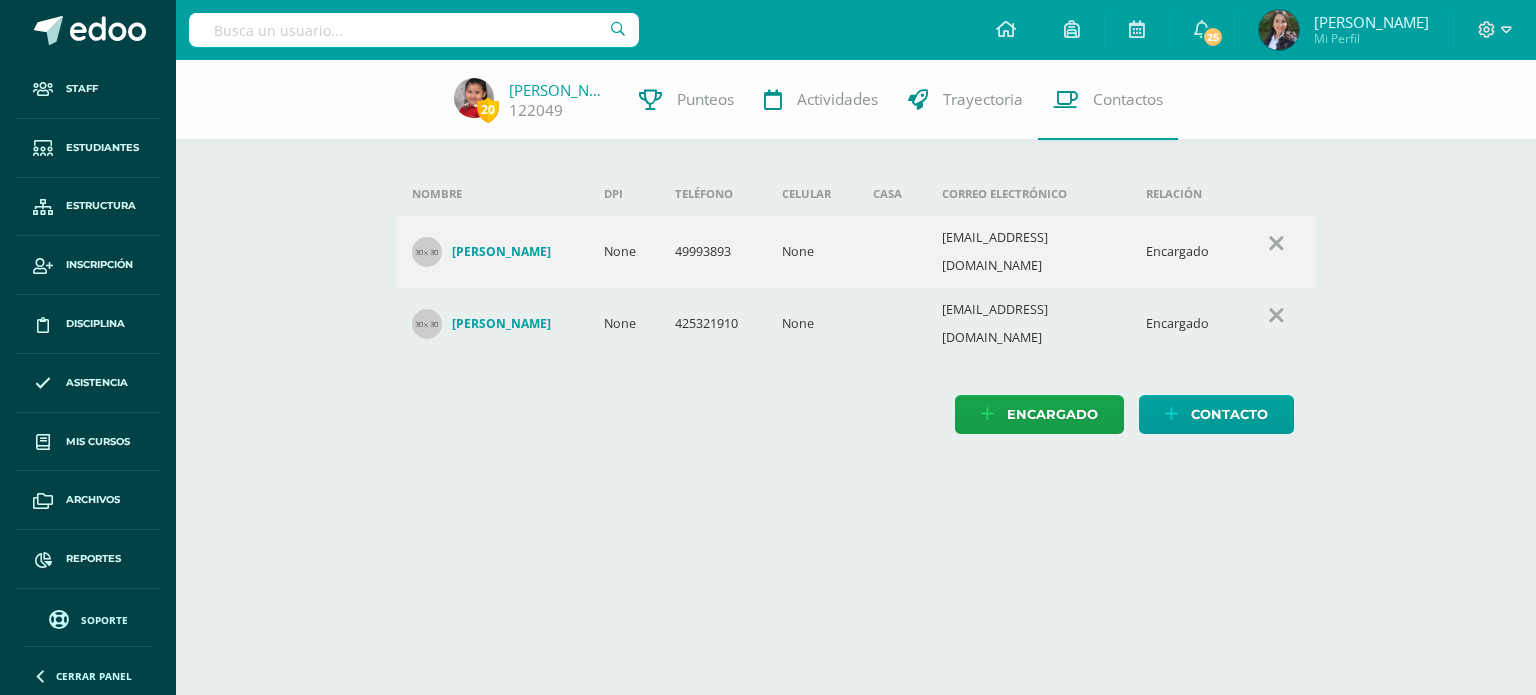 scroll, scrollTop: 0, scrollLeft: 0, axis: both 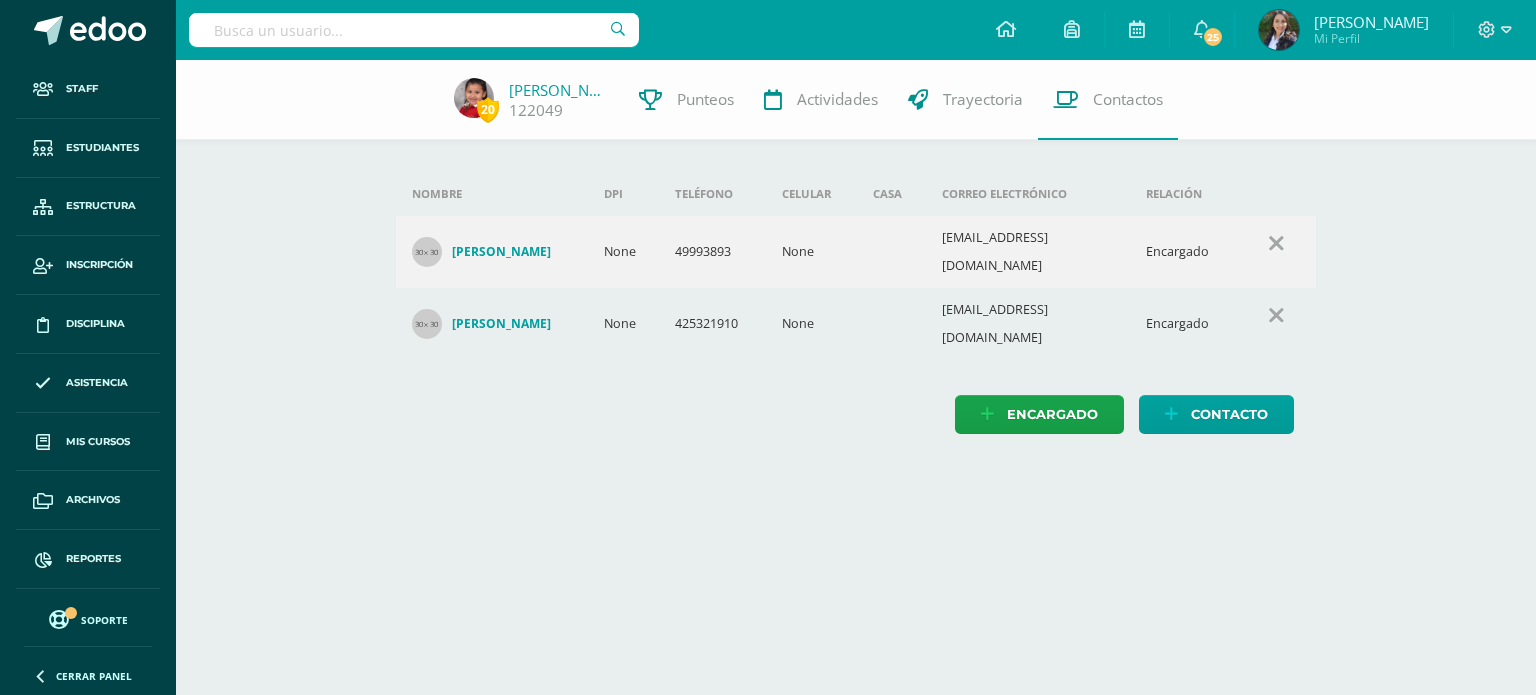 click at bounding box center (414, 30) 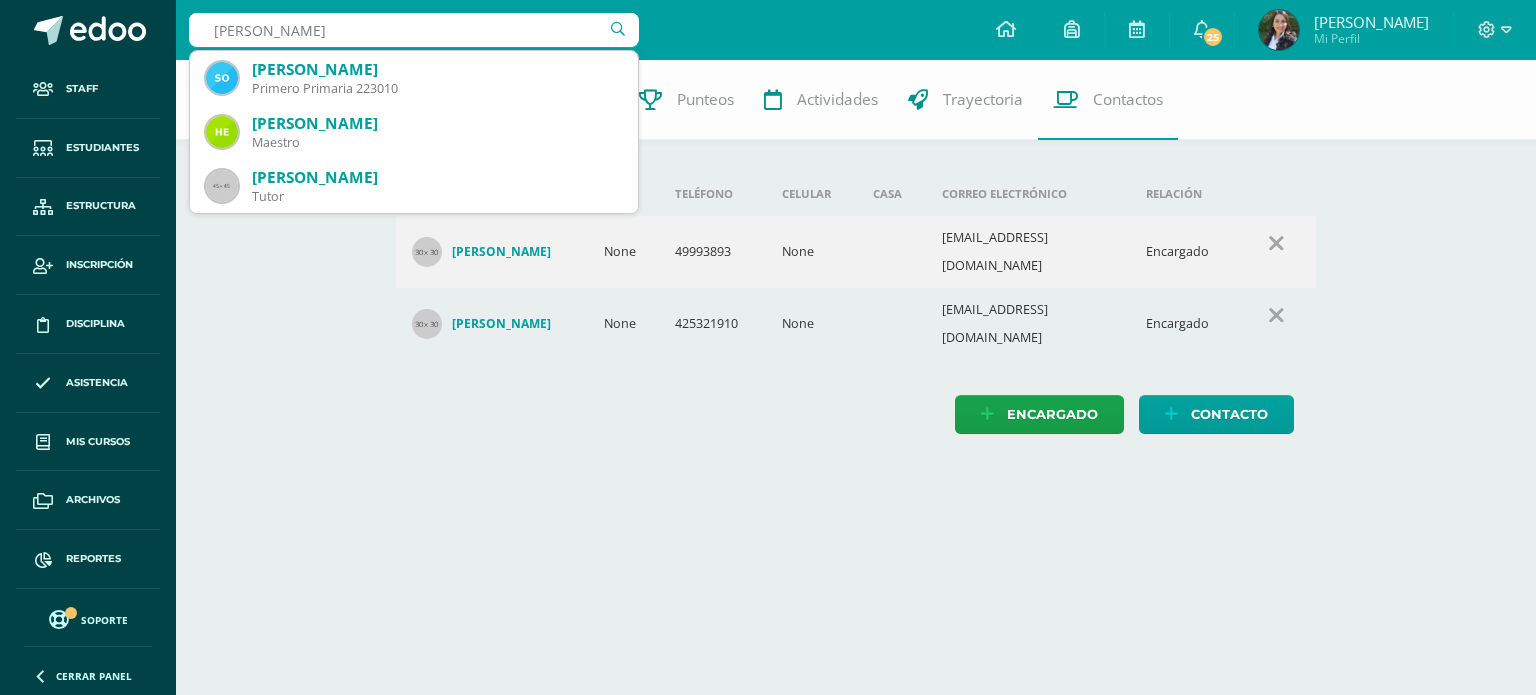 type on "samantha nicolle orellana" 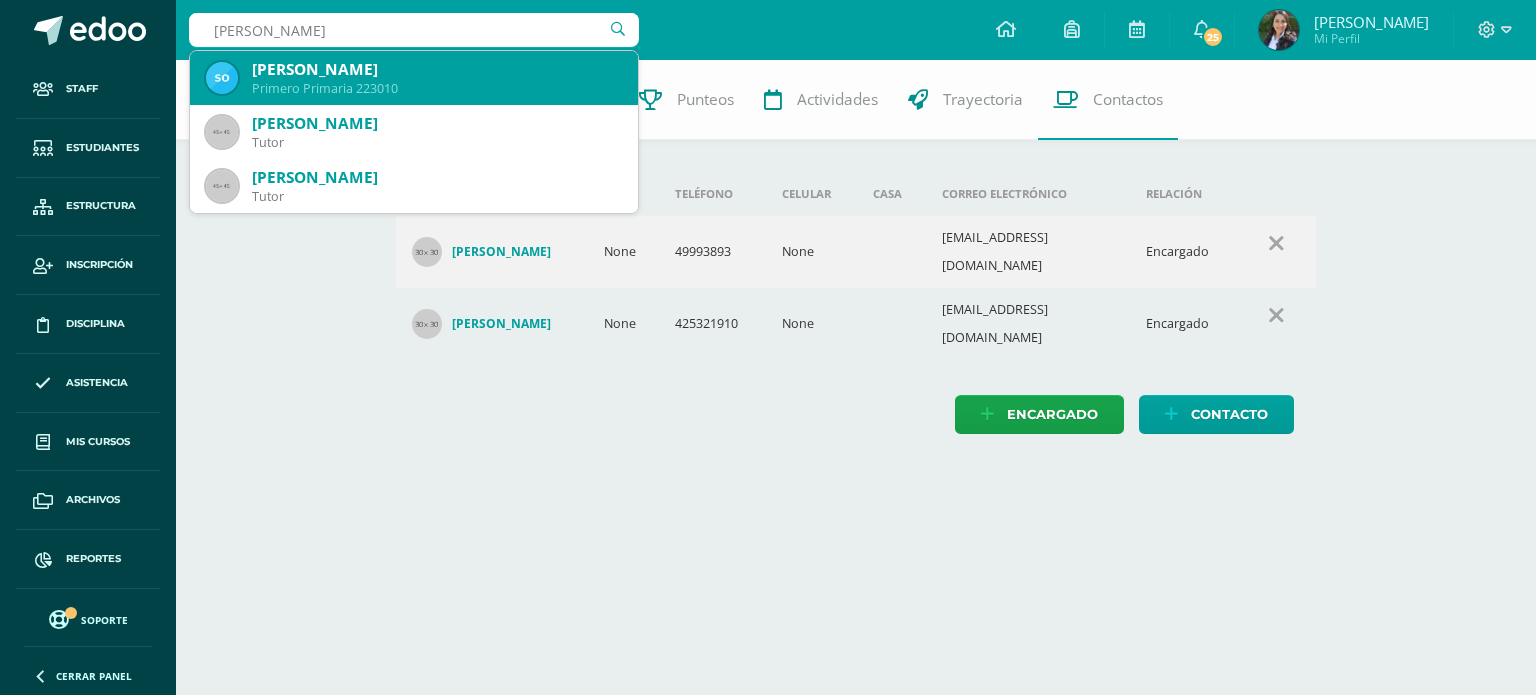 click on "[PERSON_NAME]" at bounding box center (437, 69) 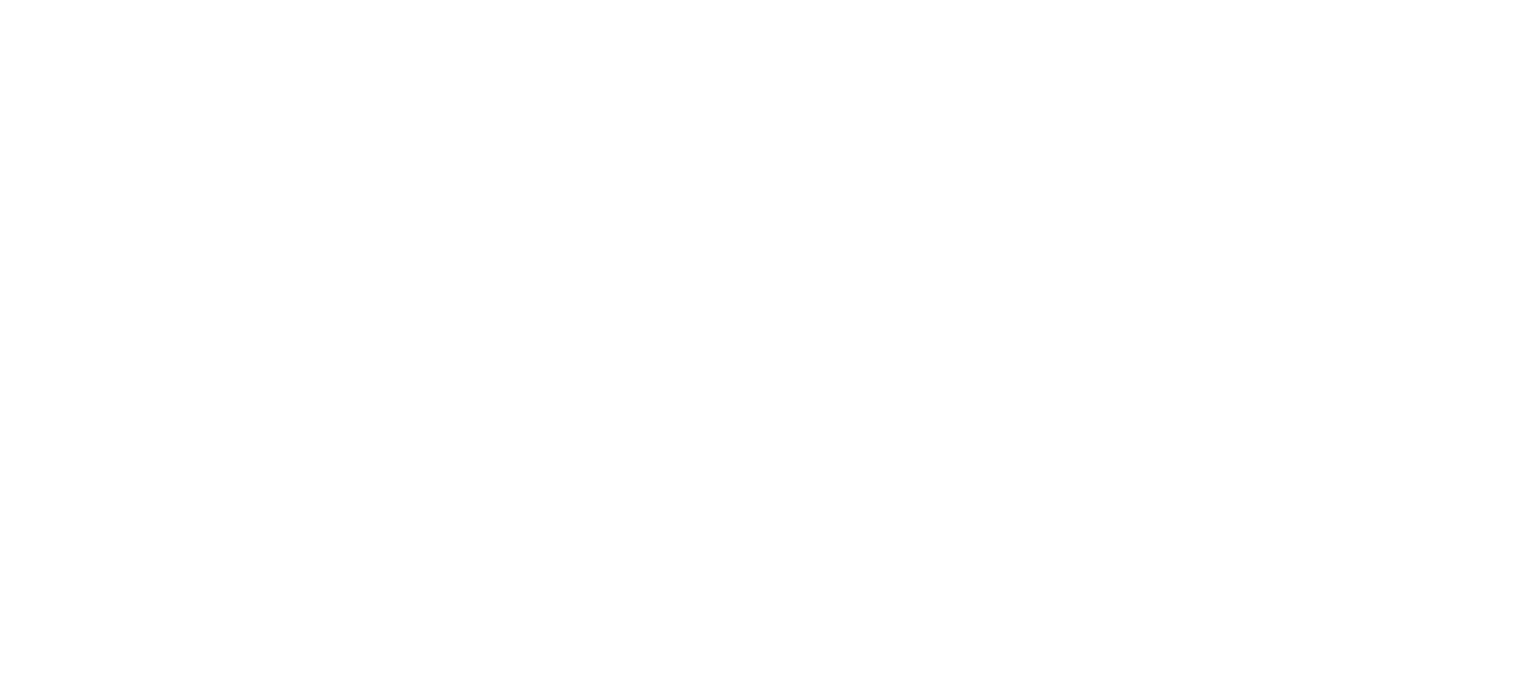 scroll, scrollTop: 0, scrollLeft: 0, axis: both 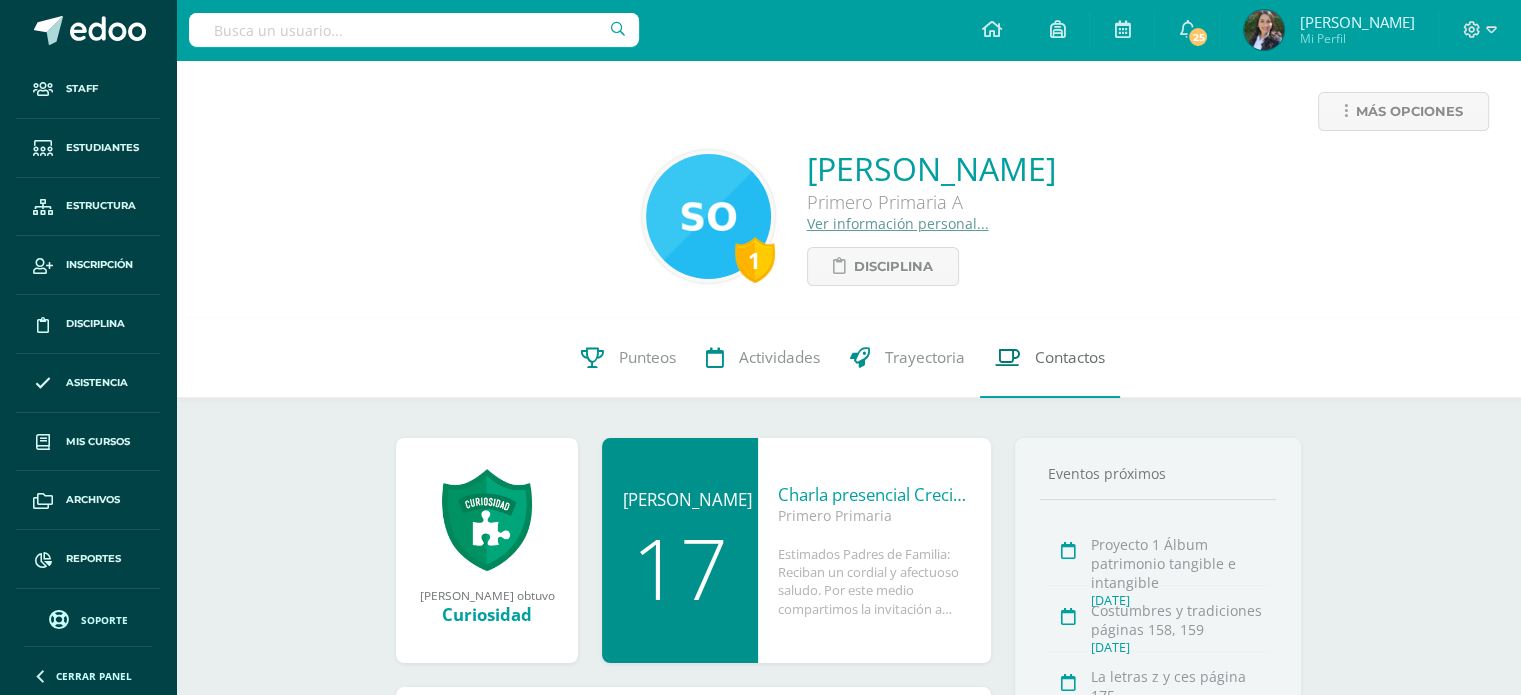 click on "Contactos" at bounding box center [1070, 357] 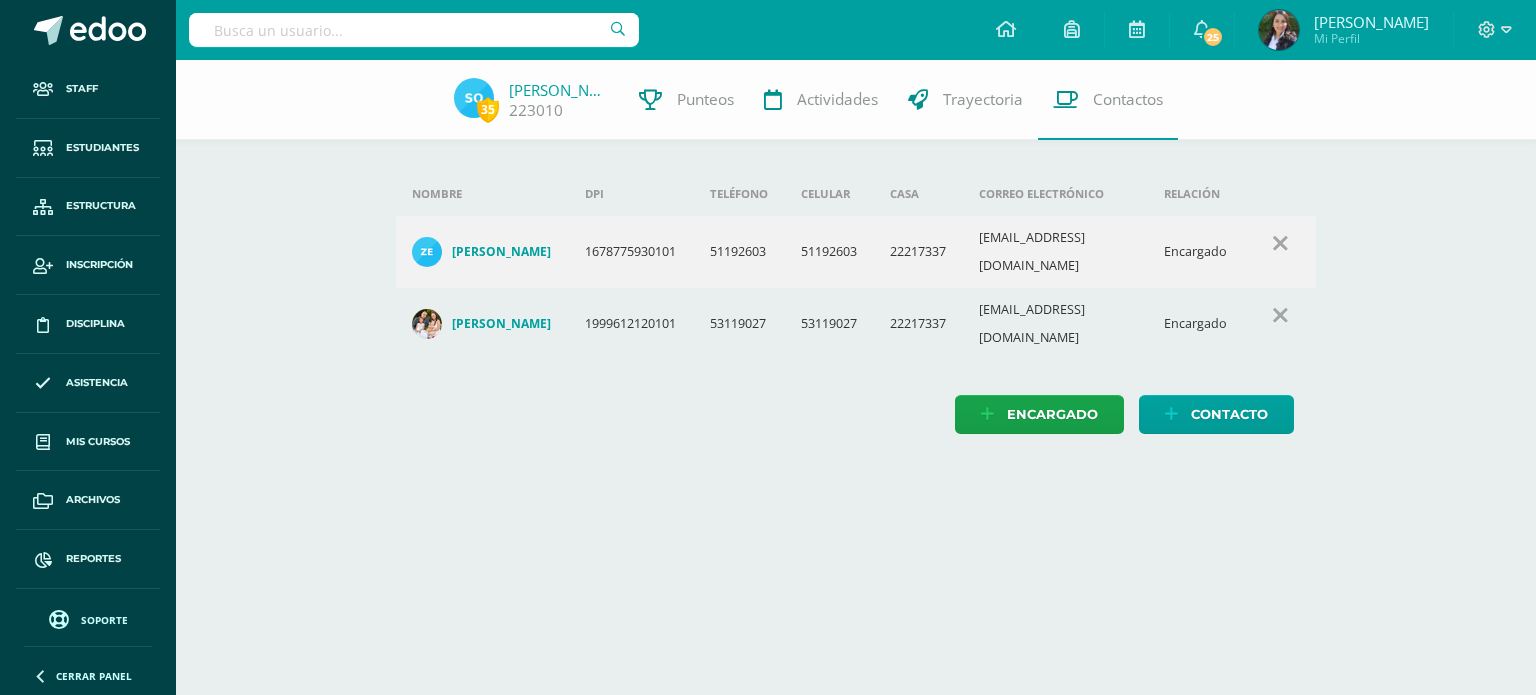 scroll, scrollTop: 0, scrollLeft: 0, axis: both 